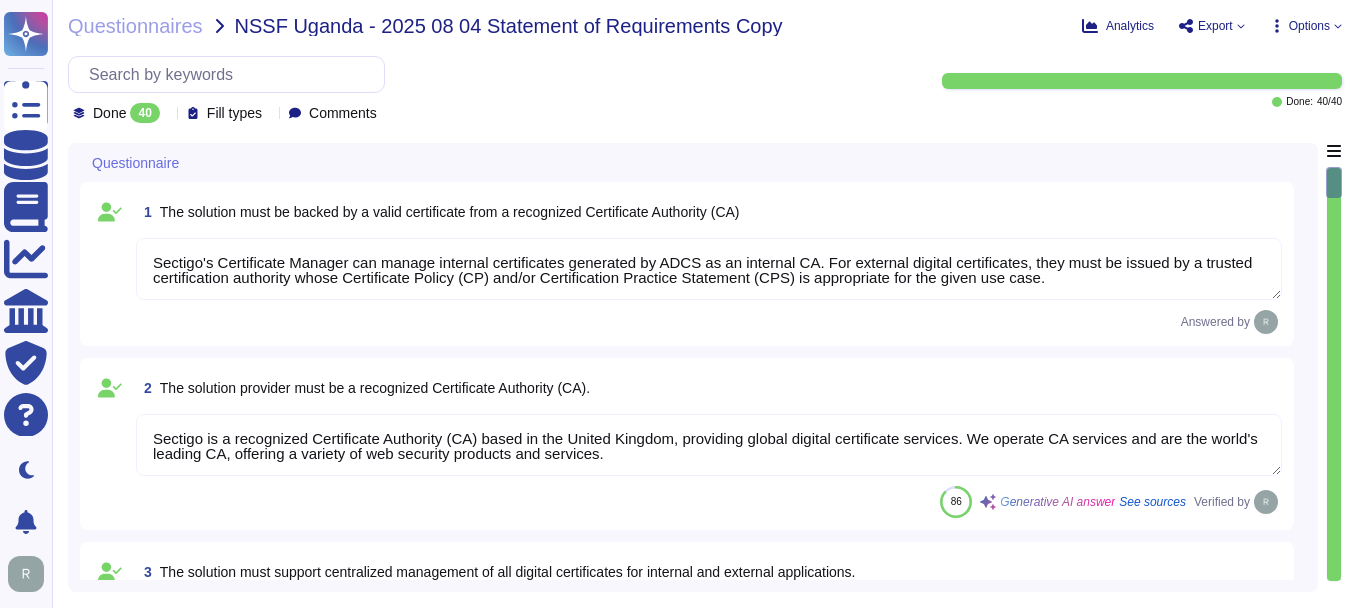 scroll, scrollTop: 0, scrollLeft: 0, axis: both 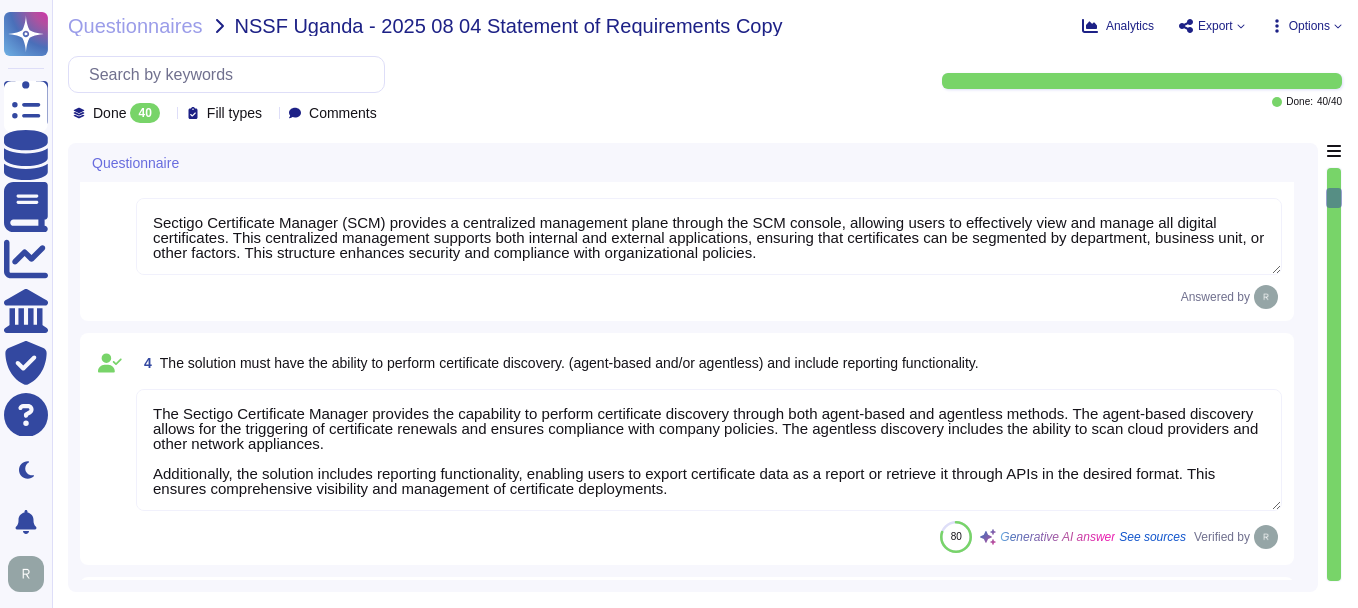 type on "Yes. You can refer the KB -https://docs.sectigo.com/scm/scm-administrator/understanding-ssl-certificates" 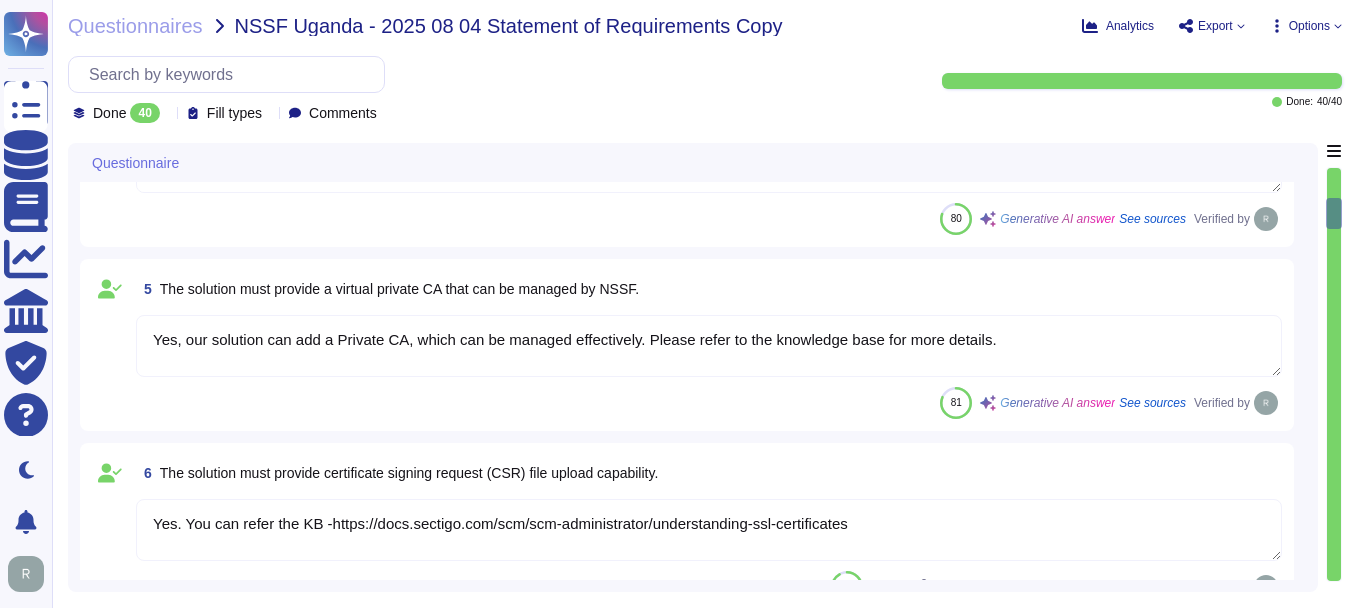 type on "Sectigo Certificate Manager (SCM) offers robust reporting capabilities and real-time visibility into certificate status and expiration. The SCM dashboard allows users to effectively track certificate status, including those that are expired or approaching expiration. It provides a comprehensive status tracking system for each certificate, displaying real-time updates and notifications. Users can create various reports through our API, ensuring that reporting on certificate status and associated domains is comprehensive and accessible. Additionally, certificate information, including issued, expired, revoked, and renewed dates, is tracked and available for download in popular file formats, enhancing visibility and management of the certificate landscape." 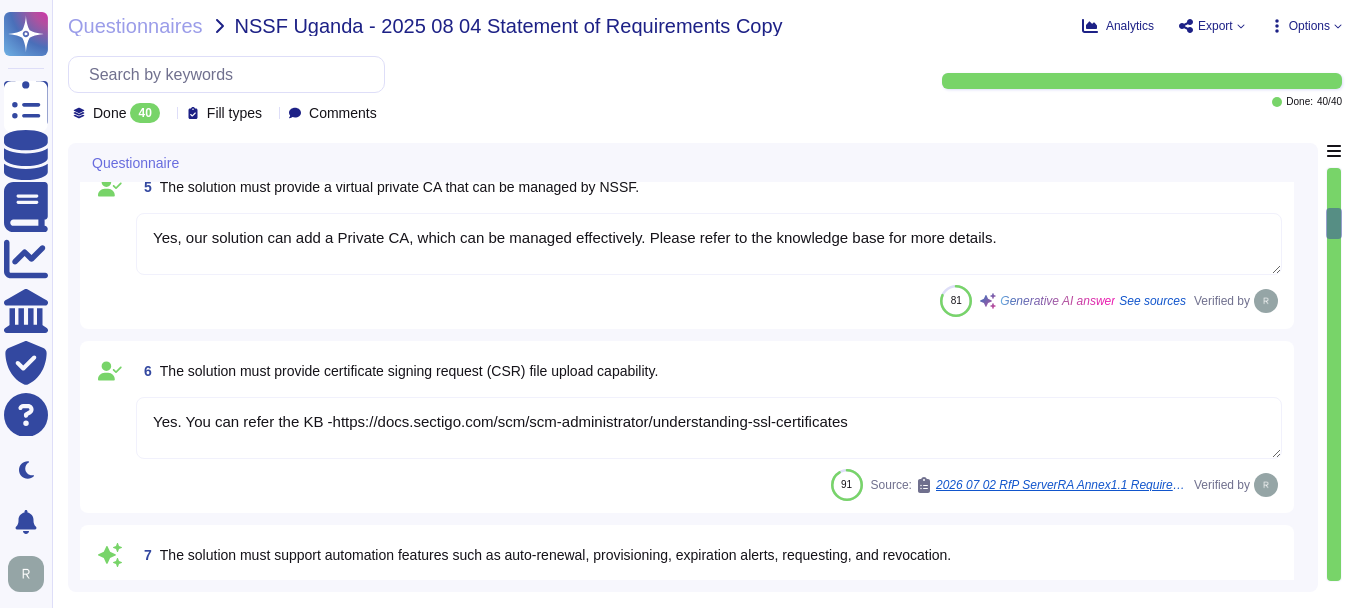 type on "The proposed solution maintains the integrity of the uploaded signed documents and ensures non-repudiation, as confirmed by our certifications. It is equipped with digital signing capabilities that ensure integrity and authenticity for internal applications." 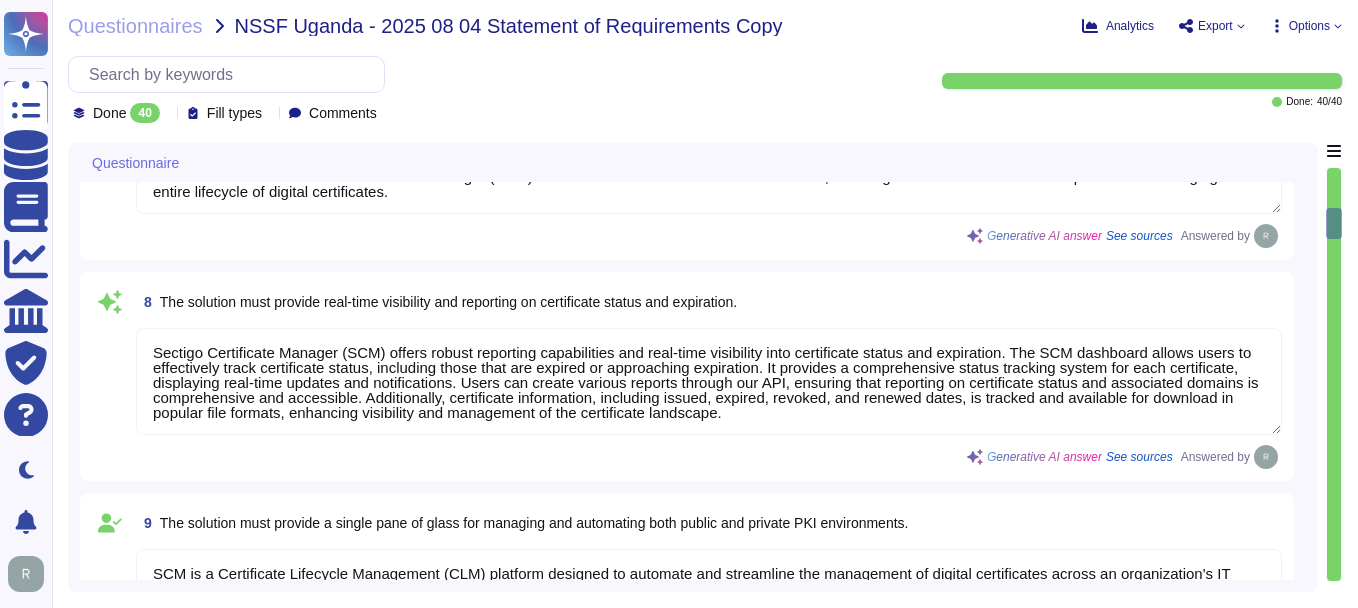 scroll, scrollTop: 1300, scrollLeft: 0, axis: vertical 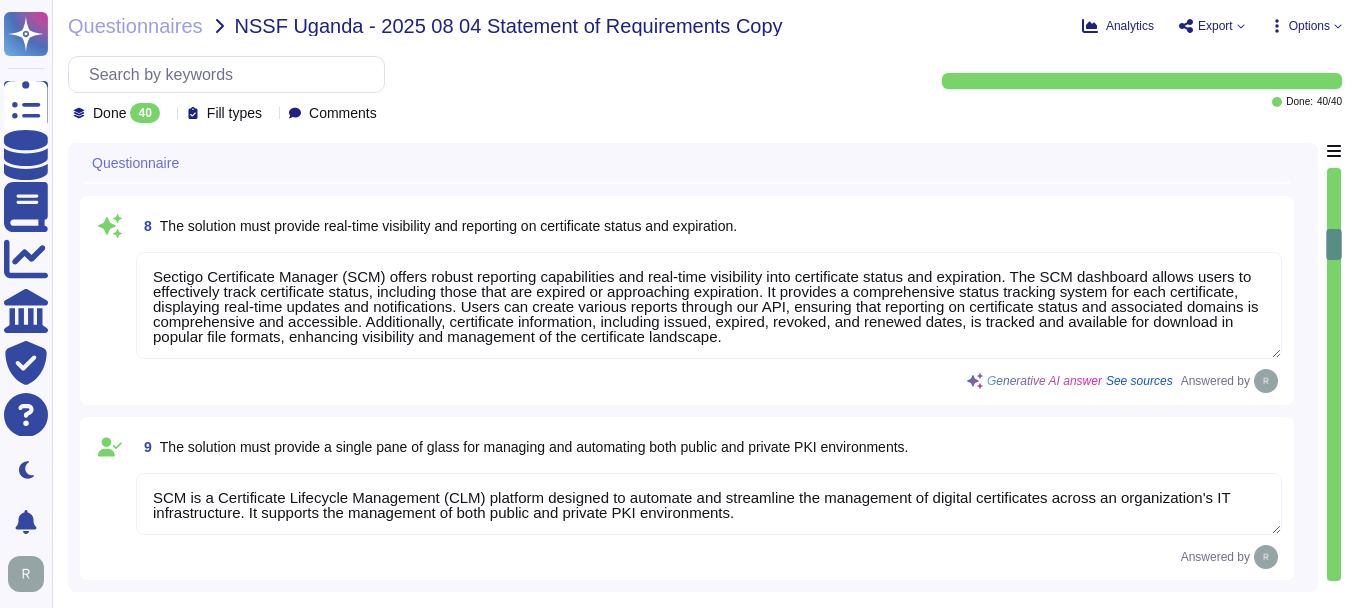type on "Sectigo SCM Enterprise supports the issuance of Code Signing certificates, which includes the capability for key pair generation and the signing process. This allows for code signing for software and firmware for both internal and external use." 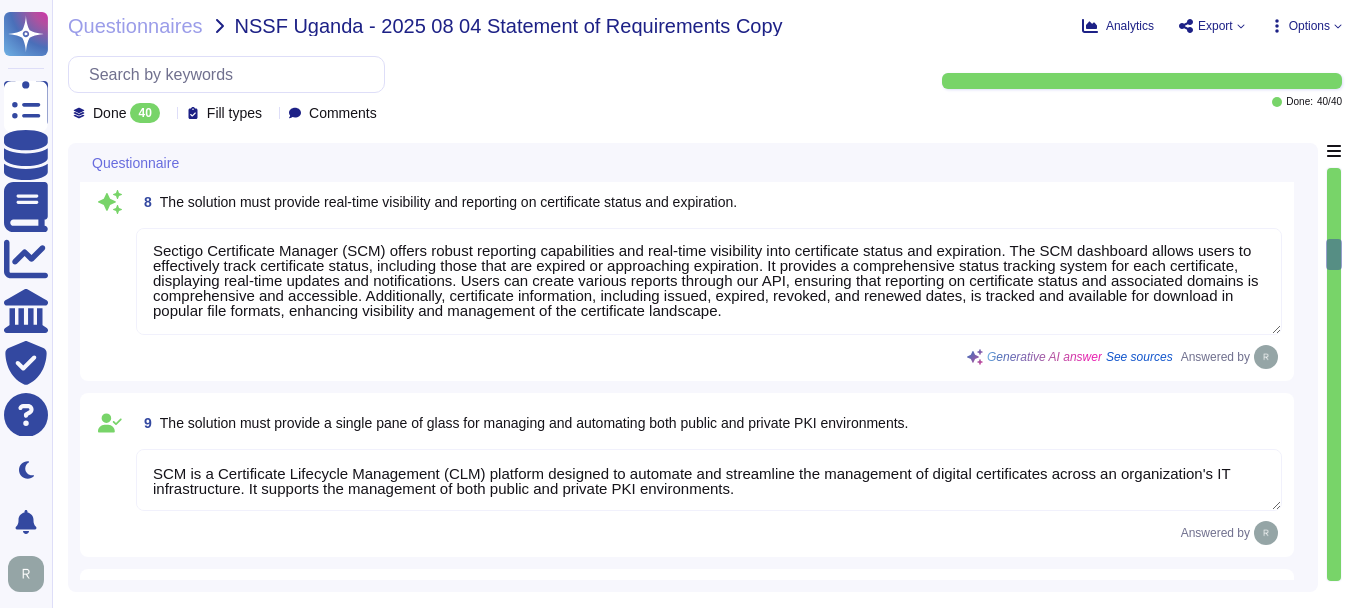 type on "Our solution supports the provisioning of Device Certificates via MDM Solution using the SCEP protocol, which is specifically designed for authenticating IoT devices and other connected infrastructure. Additionally, Sectigo Certificate Manager automates the distribution of certificates to enterprise devices, ensuring effective management of certificates on endpoints." 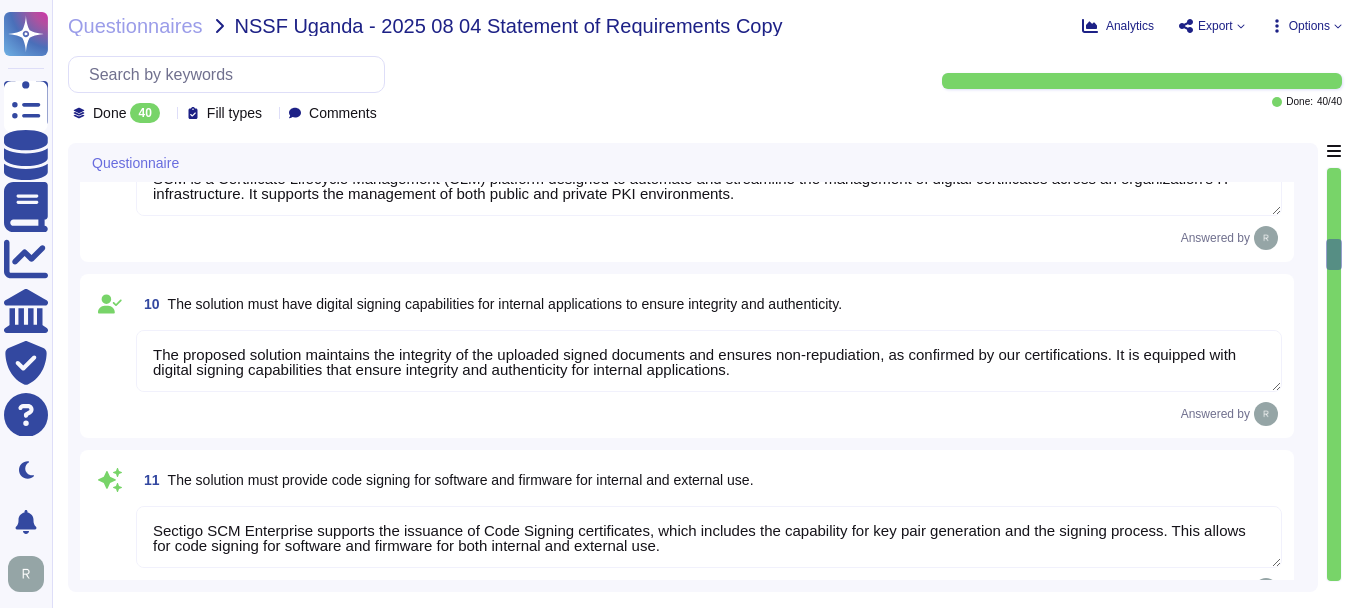 scroll, scrollTop: 1600, scrollLeft: 0, axis: vertical 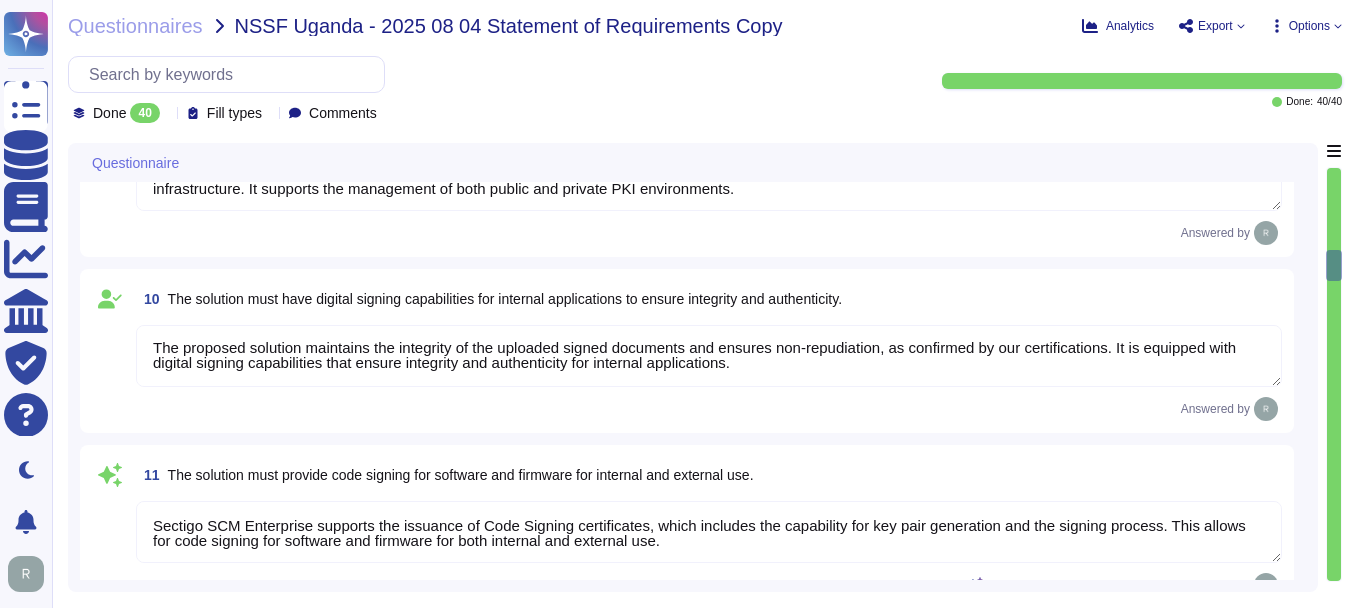 drag, startPoint x: 1337, startPoint y: 266, endPoint x: 1343, endPoint y: 439, distance: 173.10402 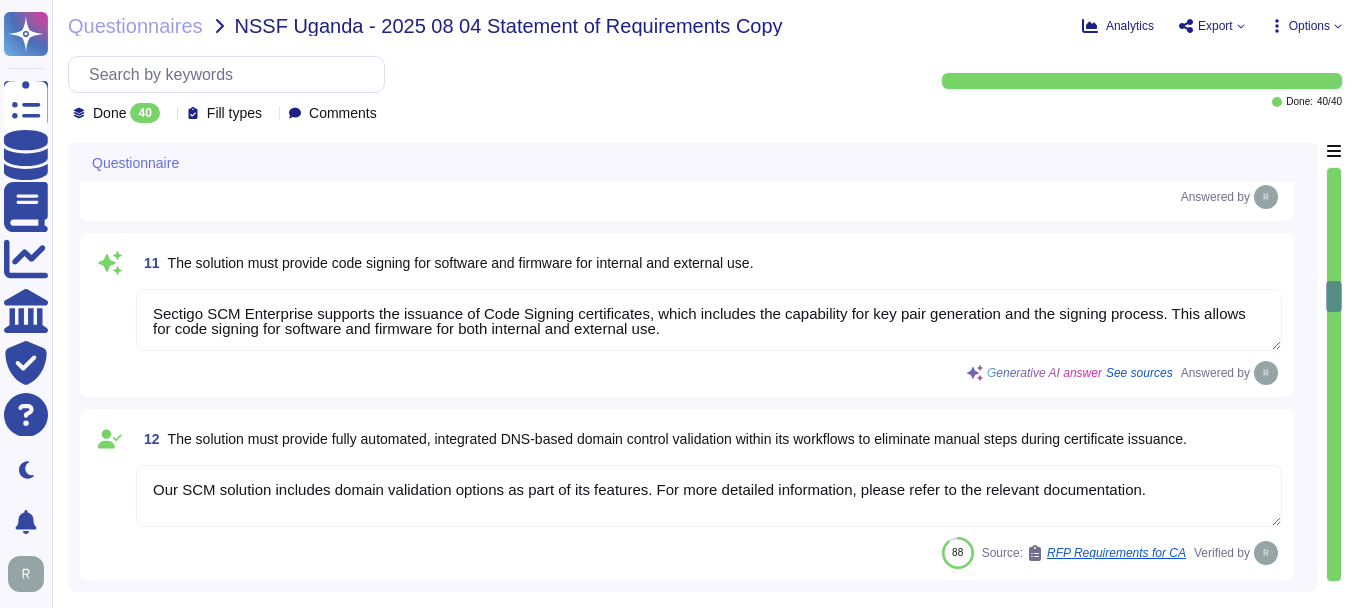scroll, scrollTop: 2100, scrollLeft: 0, axis: vertical 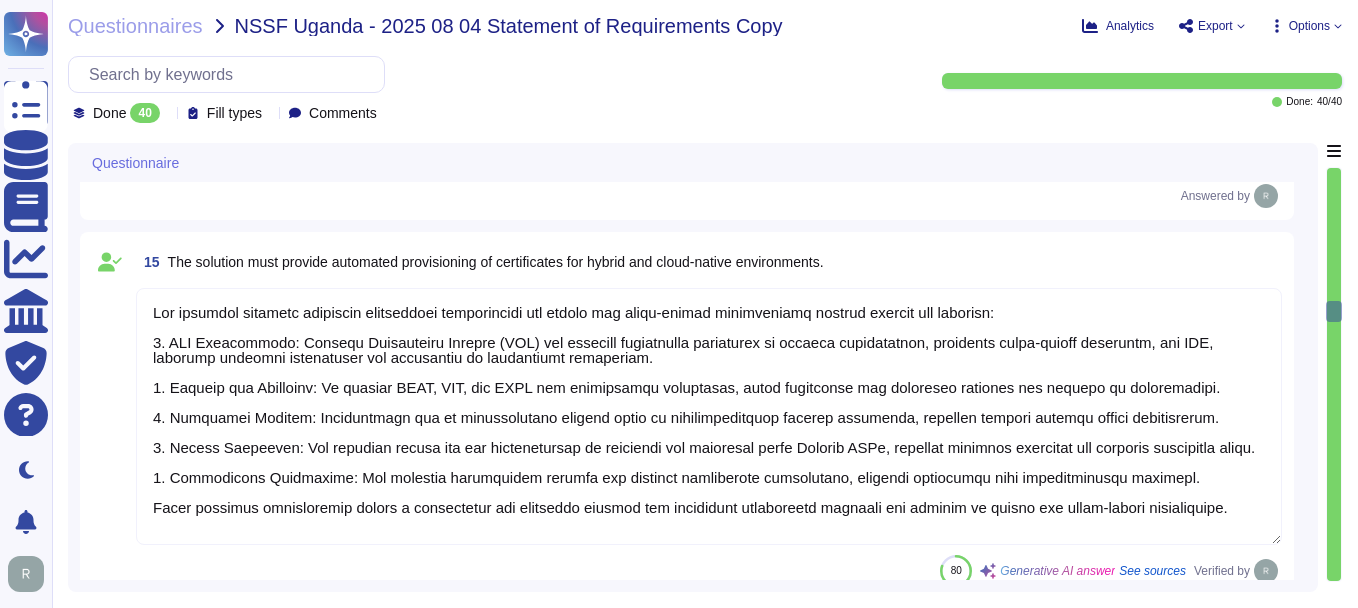 type on "Our solution provides comprehensive TLS/SSL certificate management to secure data in transit across web applications and services. We utilize TLS 1.2 or higher for all communications, ensuring that data is encrypted during transmission. We support the management of both public and private TLS certificates and implement strong access controls, including multi-factor authentication, to protect user accounts. Our commitment to secure protocols and encryption effectively addresses the risks associated with data transmission." 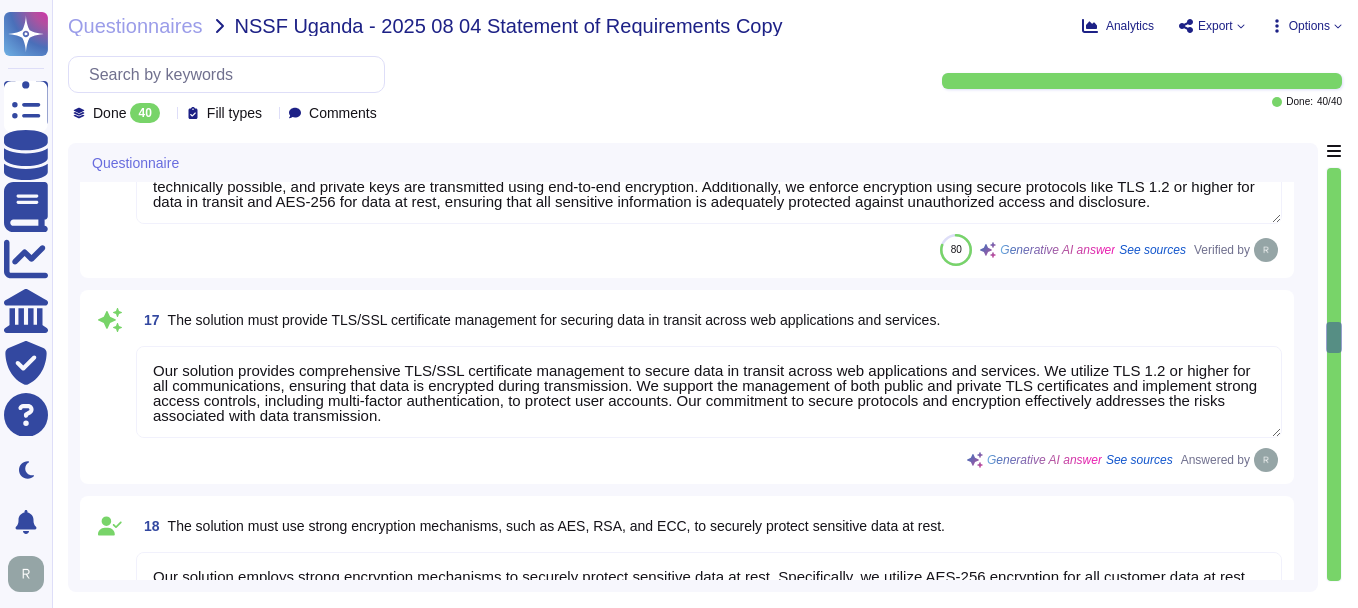 type on "Sectigo provides robust customization options that include the ability to change policies, templates, workflows, and automation rules to ensure compliance with industry security standards. Administrators can create automation profiles that serve as templates for automated certificate requests, allowing for the configuration of certificate types and the auto-renewal process. The use of Sectigo APIs enables the customization of workflows, ensuring that automation profiles can be tailored to meet specific organizational needs. This flexibility supports the enforcement of company policies on certificate issuance and renewal, ensuring compliance with both internal standards and industry regulations." 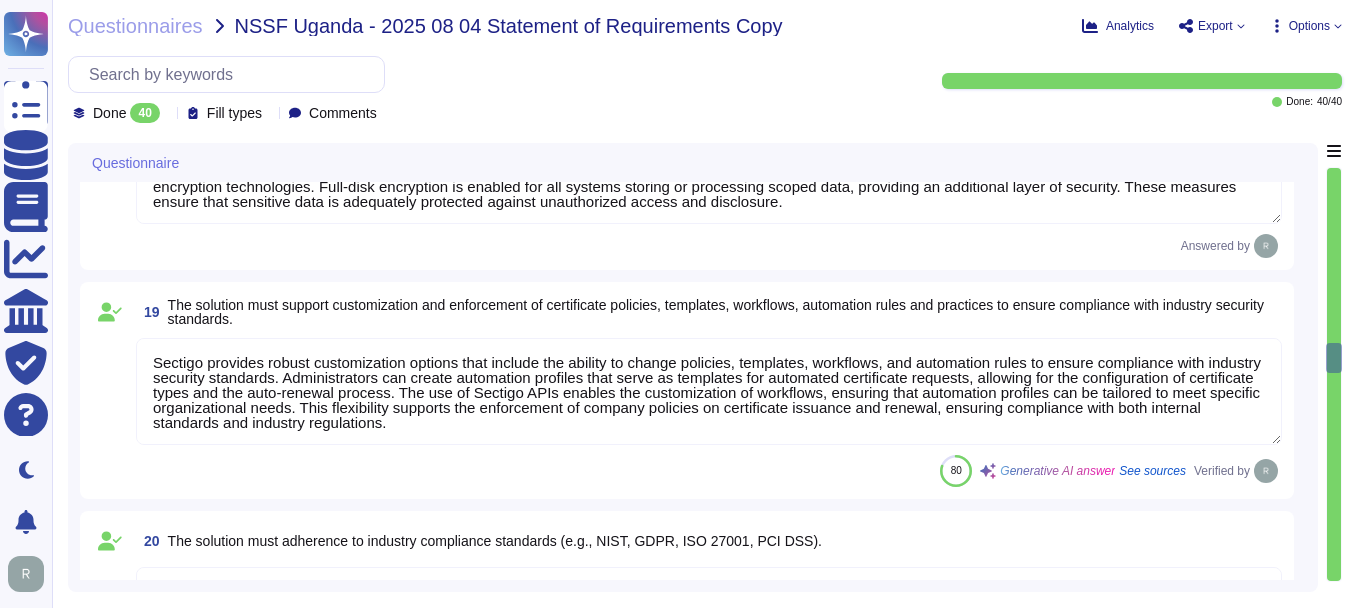 type on "Sectigo provides a robust solution for notifying users of real-time critical events such as certificate expiration and revocation. Notifications can be customized and are available through various channels, including:
- Email
- API
- Webhooks
- Teams
- Slack
Our system ensures that users are alerted about critical events, including potential misconfigurations, through these channels. This comprehensive approach allows for timely alerts to be directed to the appropriate users or teams, facilitating effective management of certificate statuses." 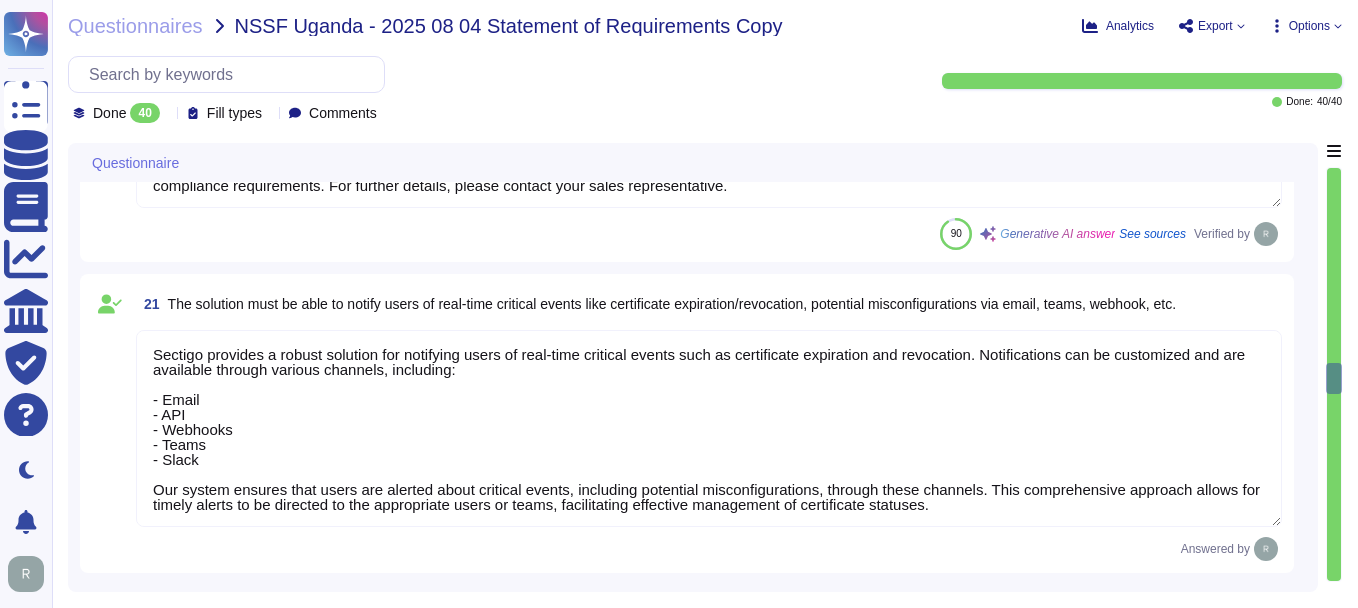 type on "Sectigo provides comprehensive logging and auditing capabilities essential for compliance and forensic purposes. Our logging system captures all security-relevant events, including user activities, security incidents, and system events. Audit logs are centralized, encrypted, timestamped, and securely stored, with access restricted to authorized personnel.
We retain audit trails for a period of three years, ensuring a comprehensive record for compliance and analysis. Our security team conducts regular reviews of the logs to monitor for suspicious activities, and we support the generation of audit reports that maintain the integrity of the original content and time ordering of audit records.
Additionally, we offer REST APIs for integrating logging information into your SIEM or log collections, facilitating real-time monitoring and analysis. If you have further questions or need additional information, please let us know." 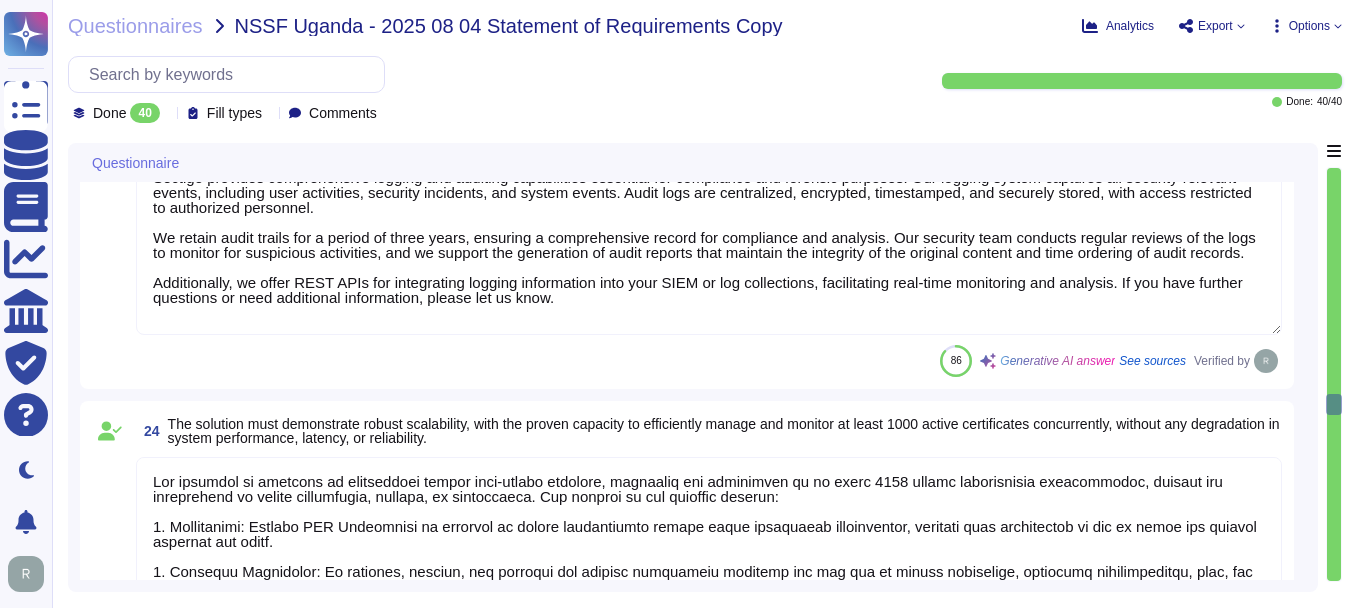 type on "Our platform supports Certificate Revocation Lists (CRLs) as part of the services provided. However, OCSP and CRL are integrated into our system and are not run as a separate validation authority that customers can manipulate independently. While the solution allows for the use of Sectigo APIs for certain functionalities, exporting CRLs for all involved CAs, including both public and private authorities, is not standard in our system. For further details, please refer to our Certificate Practice Statement (CPS) and the provided URLs." 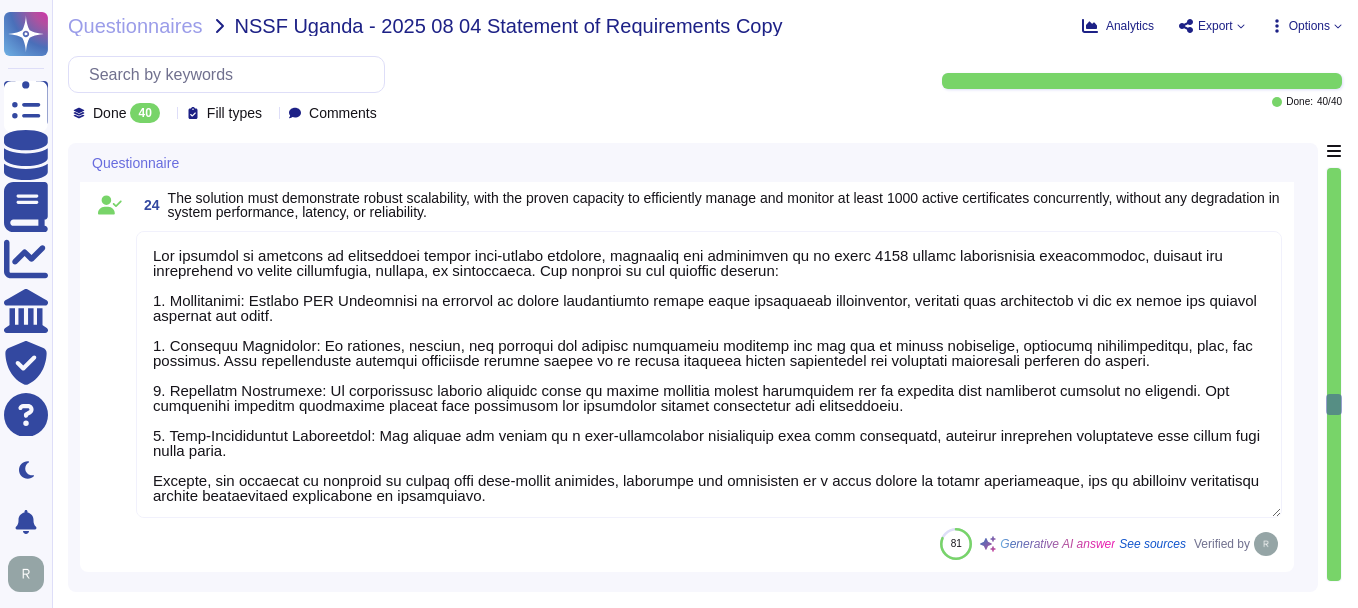 type on "The solution supports multi-factor authentication (MFA) for accessing the certificate management platform, and it also integrates with single sign-on (SSO) providers through SAML2, including Okta and Microsoft Entra ID, for seamless authentication across multiple applications. MFA is a customer-configurable option and is required for secure access." 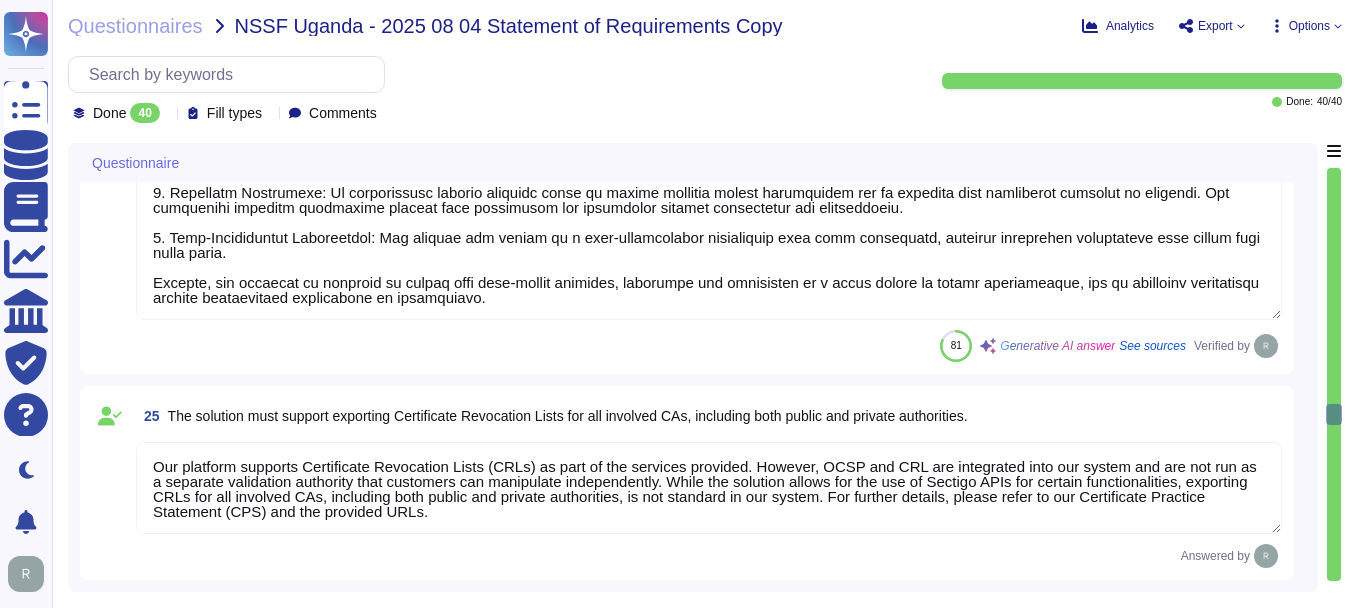 type on "Our solution employs Role-Based Access Control (RBAC) to effectively govern user access rights based on defined roles and responsibilities. This approach ensures that access is provisioned according to the specific duties of each user, allowing them to access only the resources necessary for their roles, in line with the principle of least privilege.
Key elements of our RBAC implementation include:
1. Role Definition: Clearly defined roles based on responsibilities, with permissions assigned accordingly.
2. Access Provisioning: Access is provisioned based on the specific duties of each user.
3. Compliance Oversight: Permissions are managed by the Compliance department, ensuring unbiased oversight.
4. Periodic Access Reviews: Regular reviews of user access rights to ensure ongoing authorization and compliance.
5. Access Management: User access requests are formally submitted and approved by appropriate management.
6. Separation of Accounts: Individuals with administrative and regular roles have separate ..." 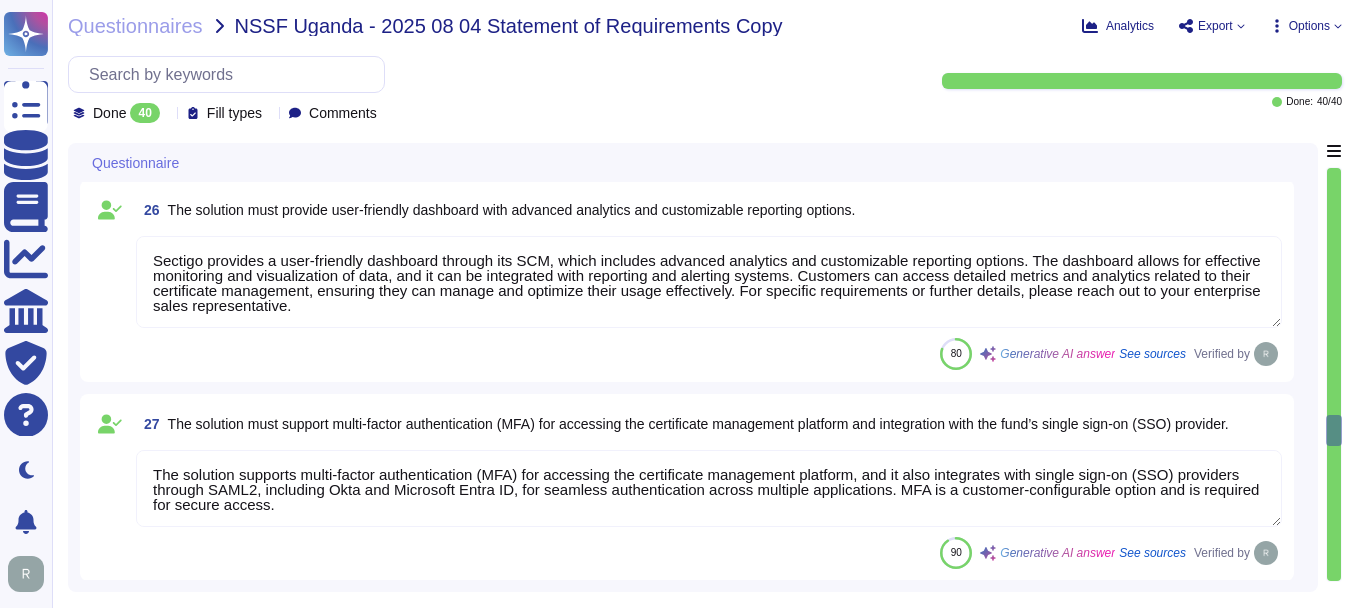 type on "Our CLM solution is designed to support multi-tenancy, ensuring logical separation of tenants. Each tenant's data is stored in a separate instance, which guarantees complete data isolation and security. This allows for effective management of certificates across multiple departments or business units, as customer data is virtually segmented, ensuring that each tenant's information remains isolated. Additionally, client access is managed on the customer side through an administrator account, providing each tenant with control over their own data and access permissions." 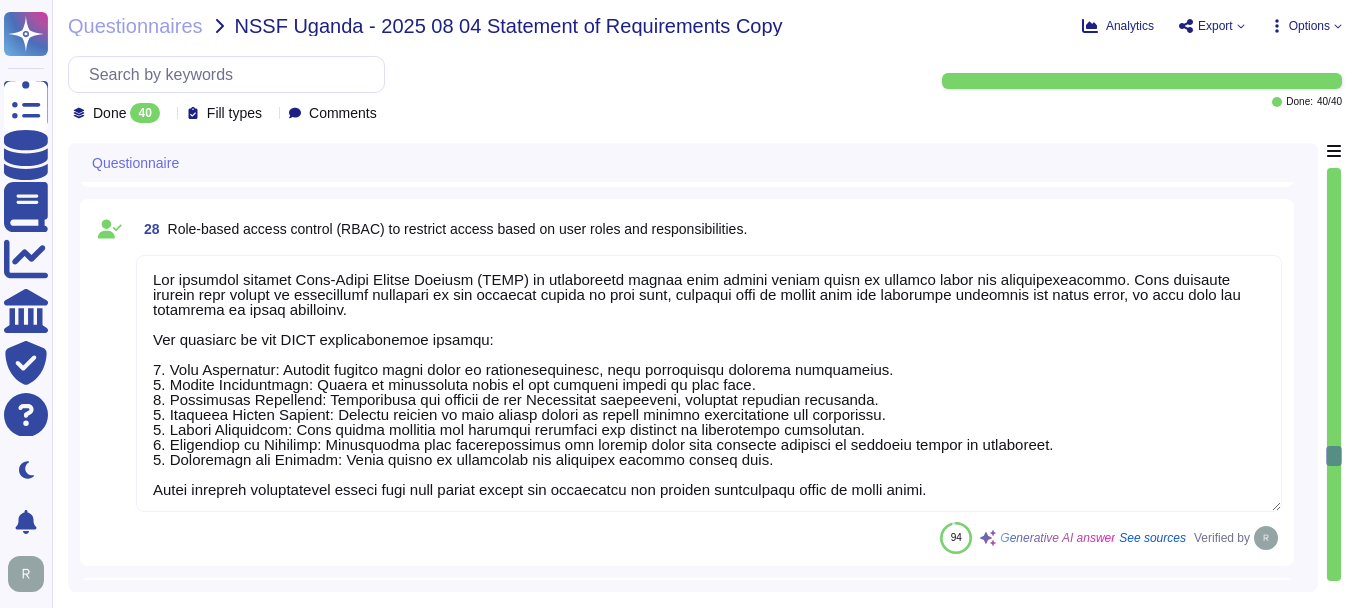 type on "Our solution provides a comprehensive and documented RESTful API that supports various operations for integrating certificate management with existing IT systems. This API facilitates automation of tasks related to the issuance and management of SSL, client and device certificates, domain management, and more. It supports both pull and push operations, enabling seamless integration with various management tools and platforms, including over fifty options for DevOps tools and CI/CD pipelines. For detailed documentation and further integration capabilities, we recommend checking our official resources." 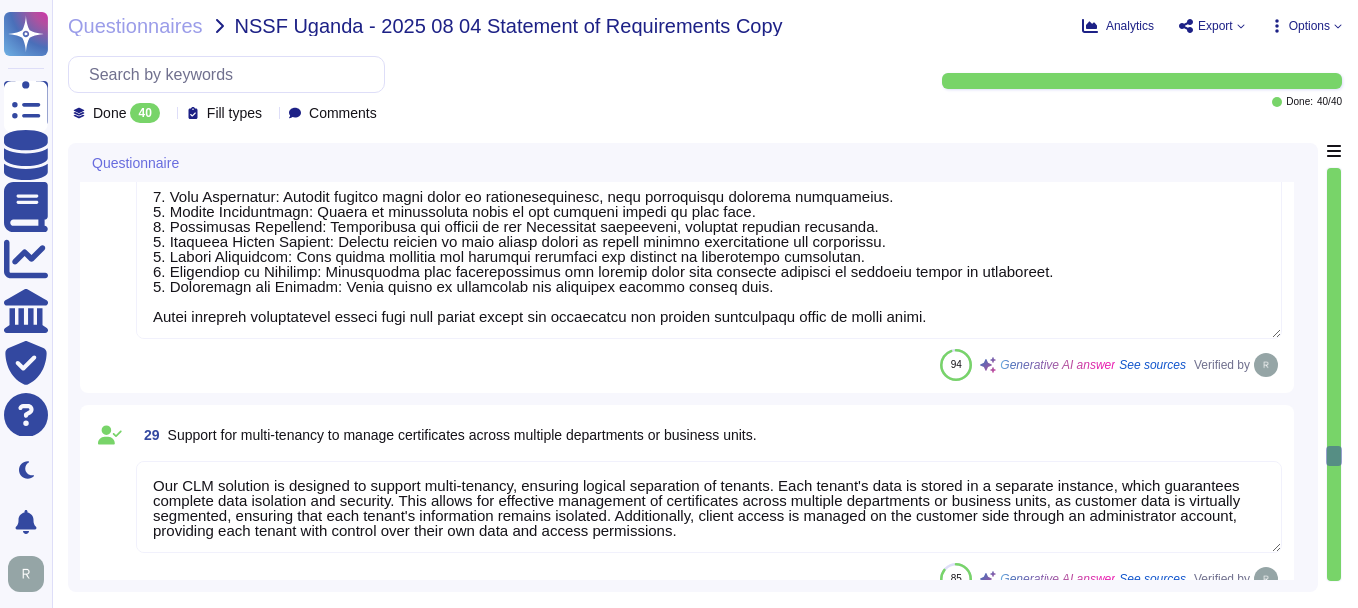 scroll, scrollTop: 5900, scrollLeft: 0, axis: vertical 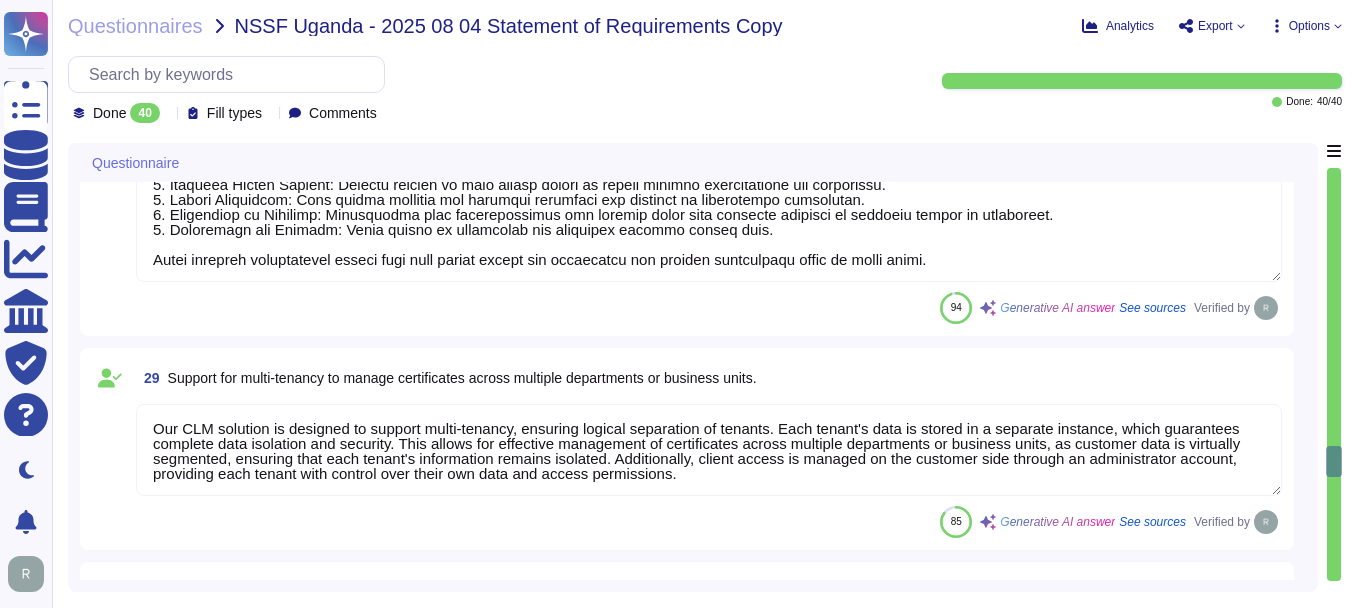 type on "Our solution provides 24/7/365 technical support, depending on the service agreement in place. We maintain a Service Level Agreement (SLA) that targets 99.5% uptime for our services, ensuring high availability and seamless service continuity." 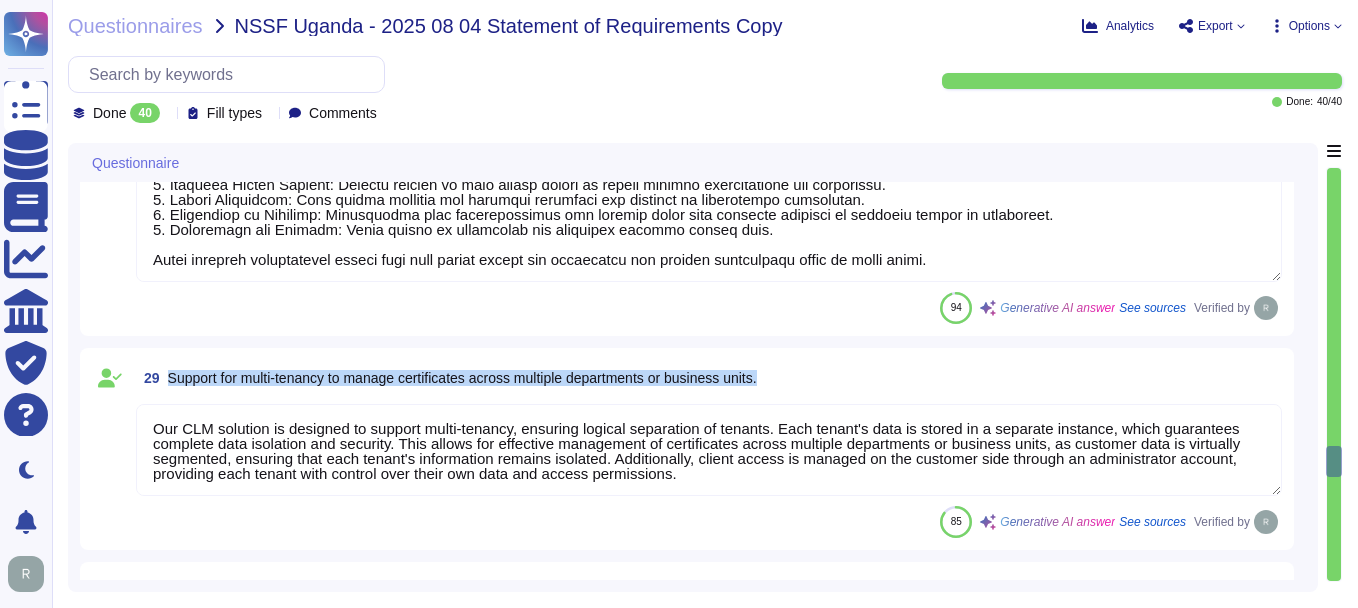 drag, startPoint x: 168, startPoint y: 376, endPoint x: 930, endPoint y: 375, distance: 762.0007 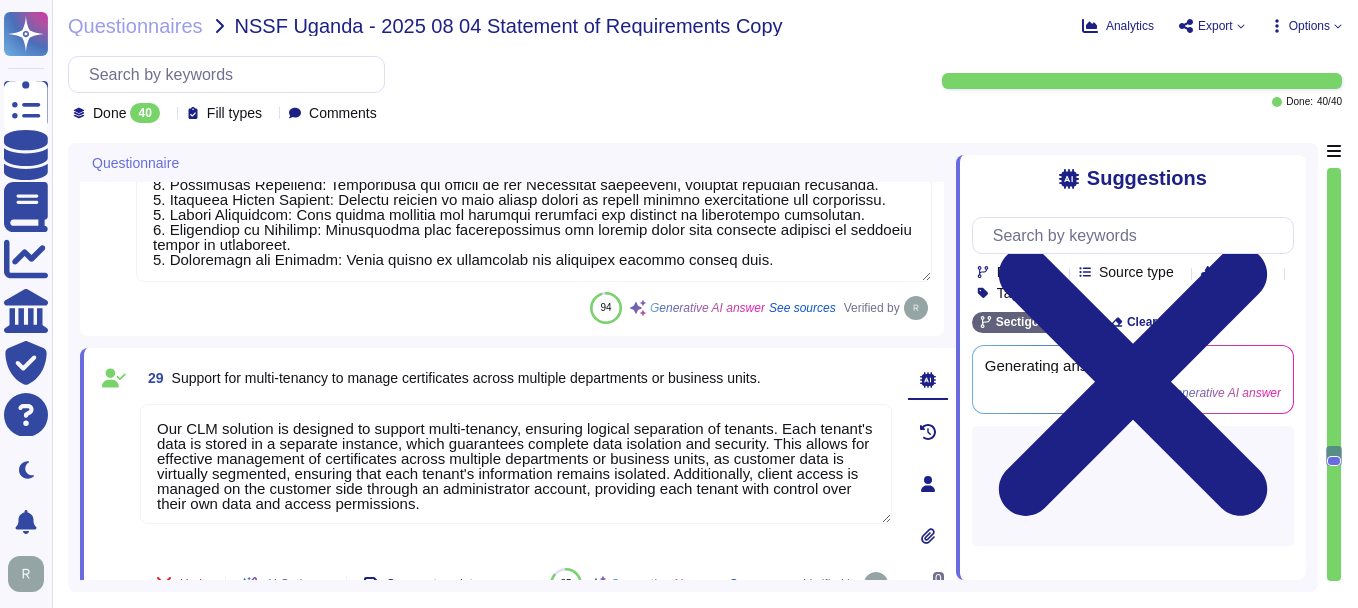 click on "29 Support for multi-tenancy to manage certificates across multiple departments or business units." at bounding box center (516, 378) 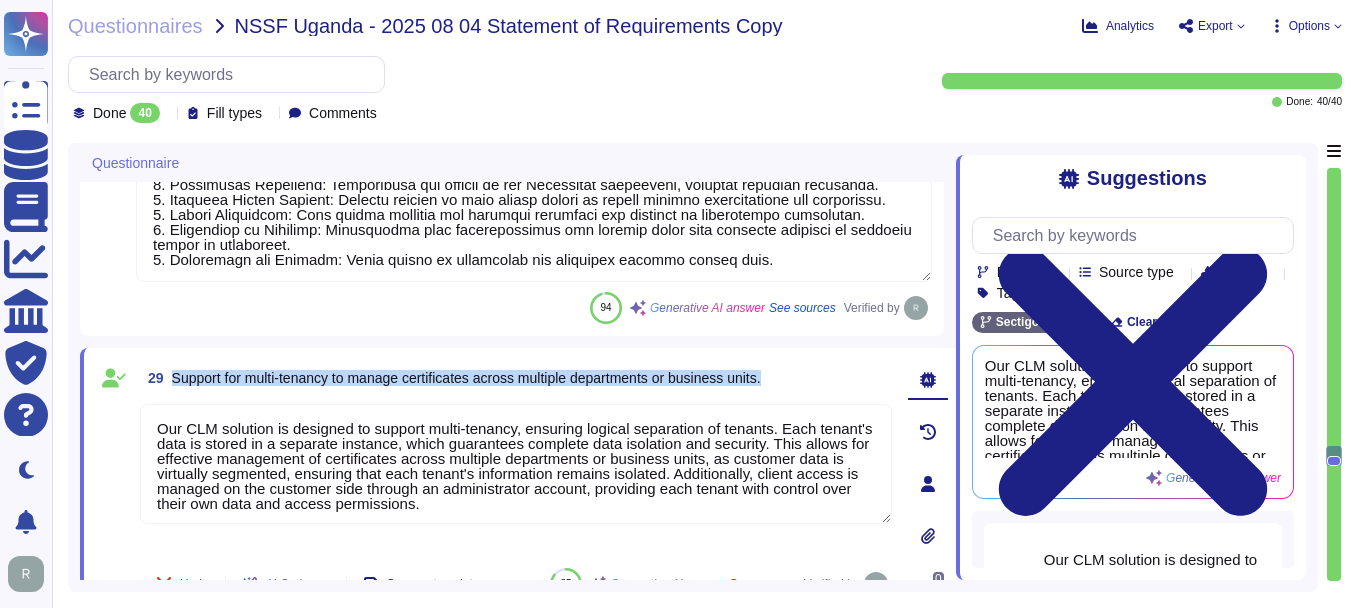 drag, startPoint x: 788, startPoint y: 378, endPoint x: 162, endPoint y: 378, distance: 626 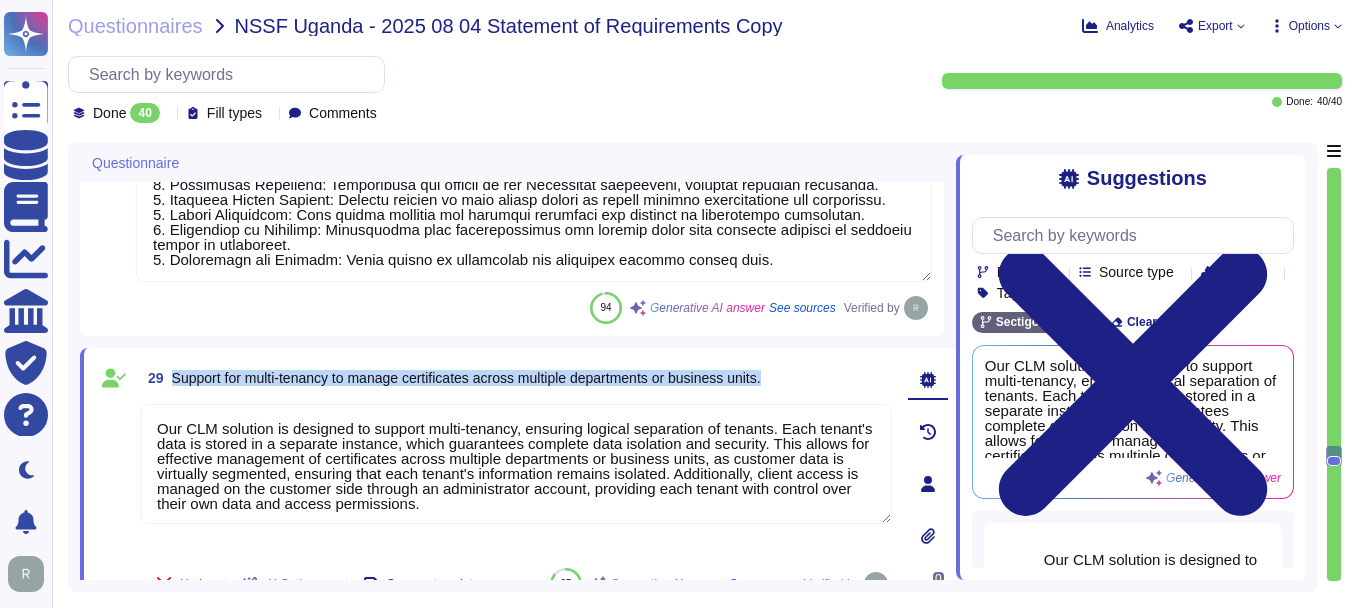 copy on "Support for multi-tenancy to manage certificates across multiple departments or business units." 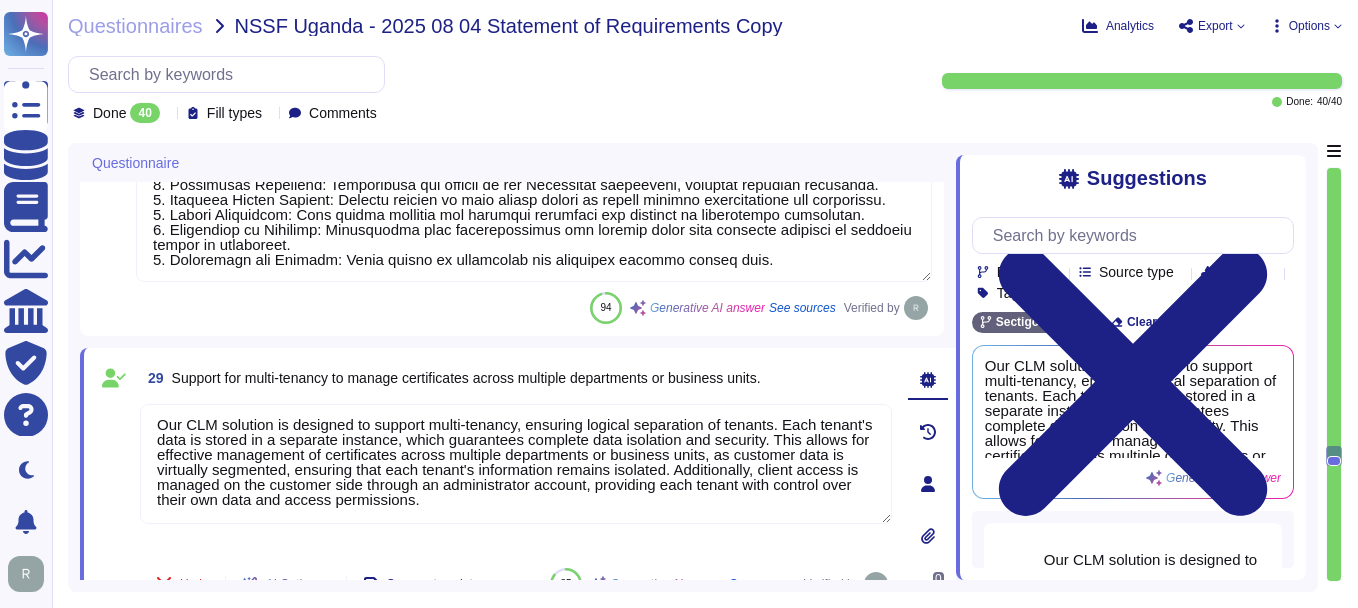 scroll, scrollTop: 0, scrollLeft: 0, axis: both 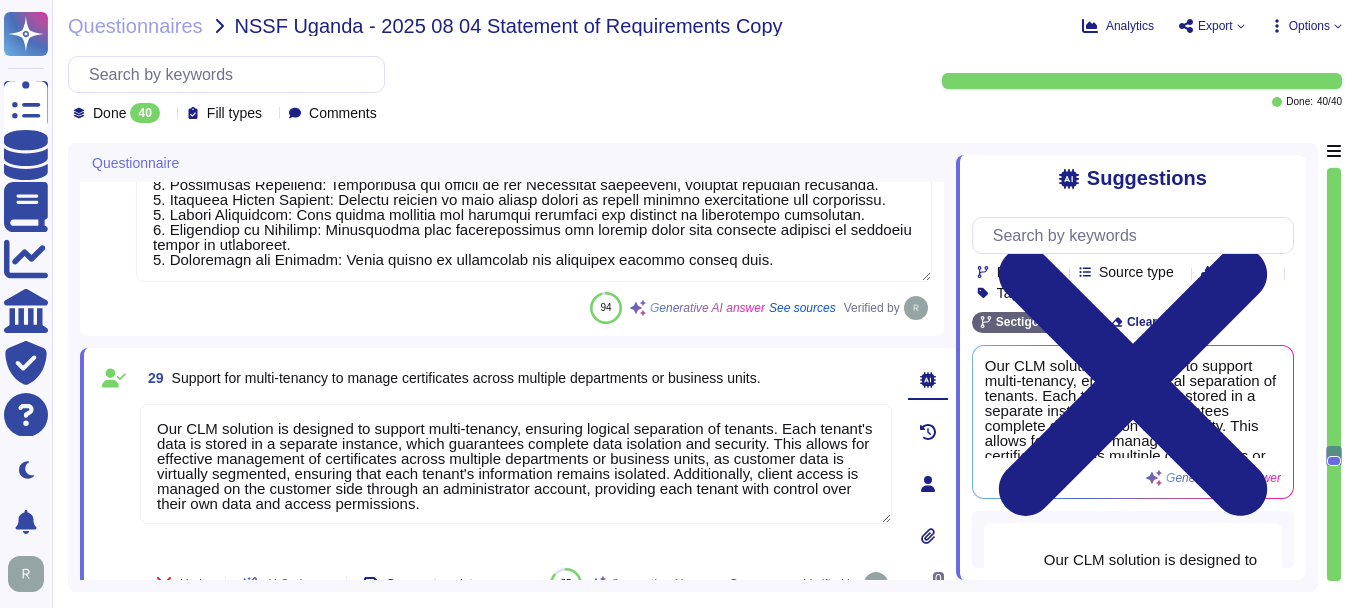 click on "29 Support for multi-tenancy to manage certificates across multiple departments or business units. Our CLM solution is designed to support multi-tenancy, ensuring logical separation of tenants. Each tenant's data is stored in a separate instance, which guarantees complete data isolation and security. This allows for effective management of certificates across multiple departments or business units, as customer data is virtually segmented, ensuring that each tenant's information remains isolated. Additionally, client access is managed on the customer side through an administrator account, providing each tenant with control over their own data and access permissions. Undo AI Options Save as template 85 Generative AI answer See sources Verified by" at bounding box center [494, 484] 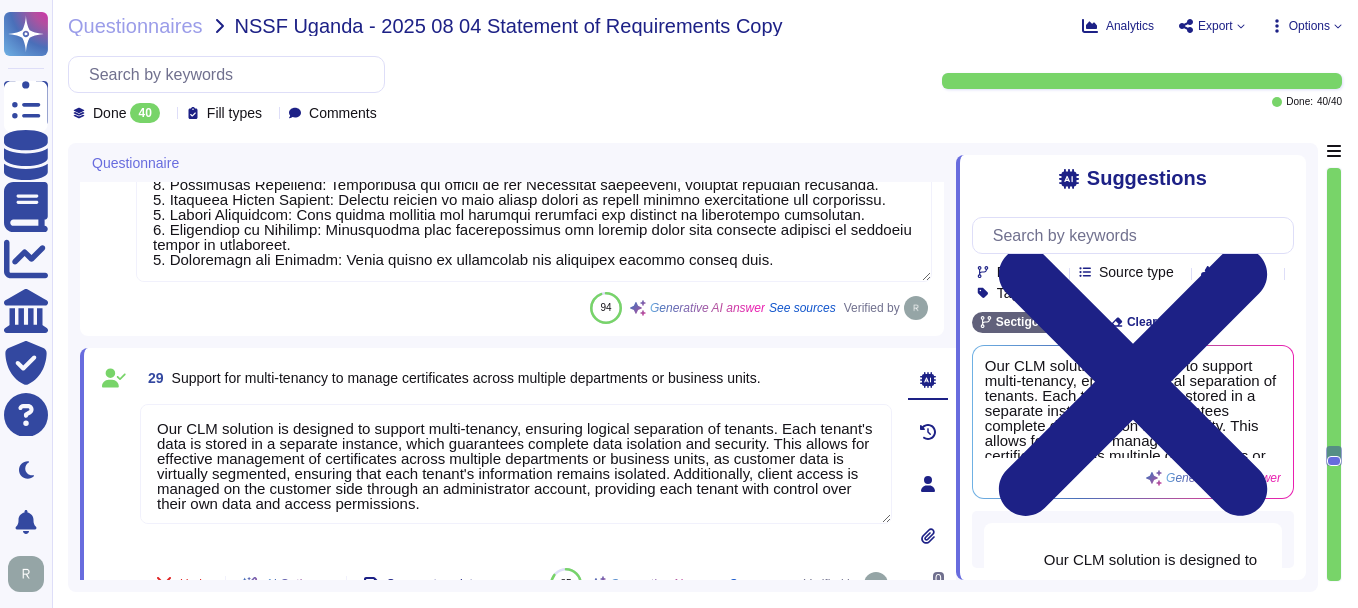 drag, startPoint x: 142, startPoint y: 401, endPoint x: 687, endPoint y: 517, distance: 557.2082 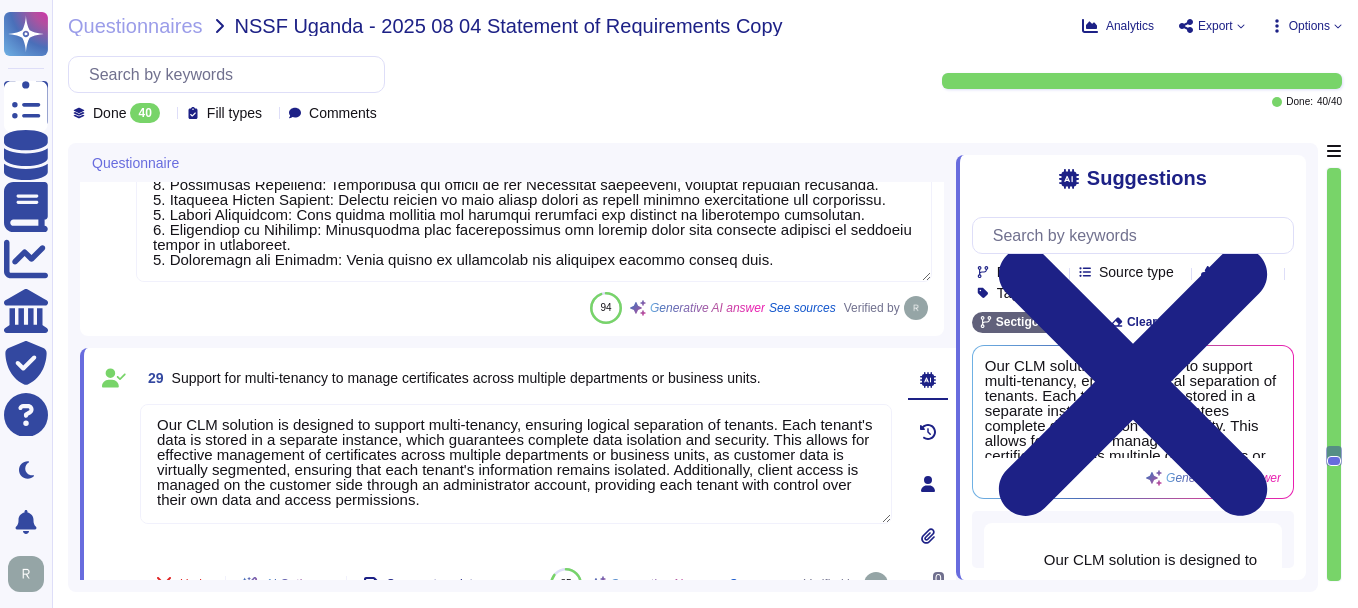scroll, scrollTop: 0, scrollLeft: 0, axis: both 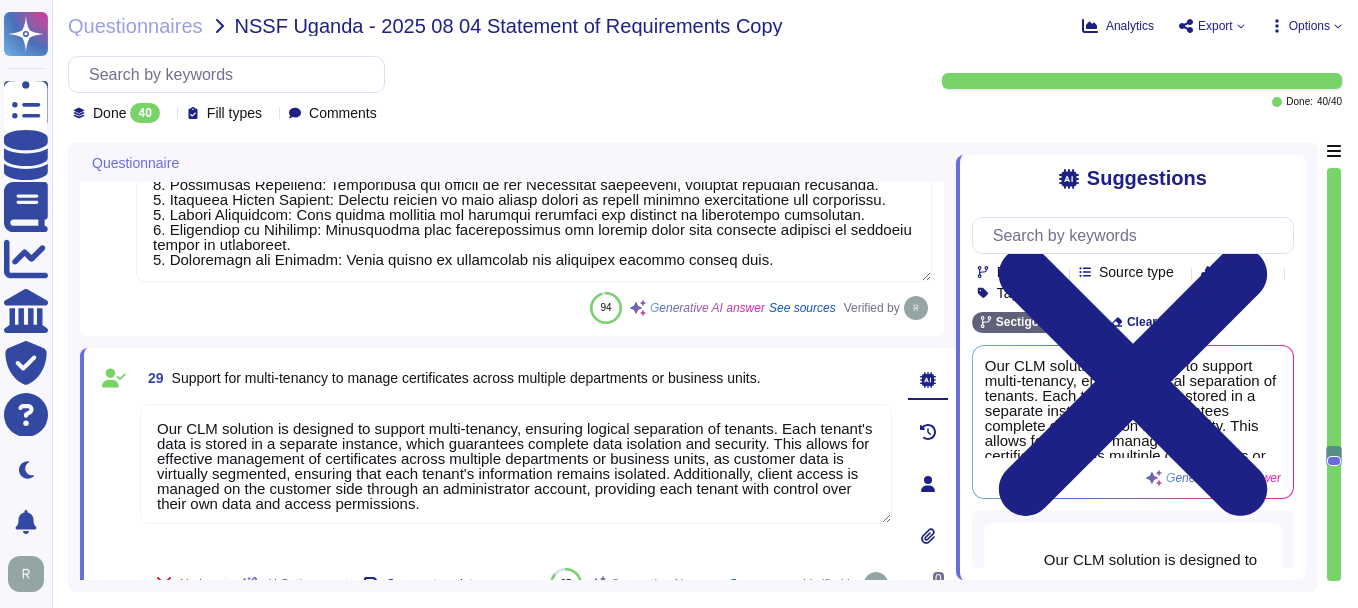 drag, startPoint x: 512, startPoint y: 508, endPoint x: 153, endPoint y: 413, distance: 371.35696 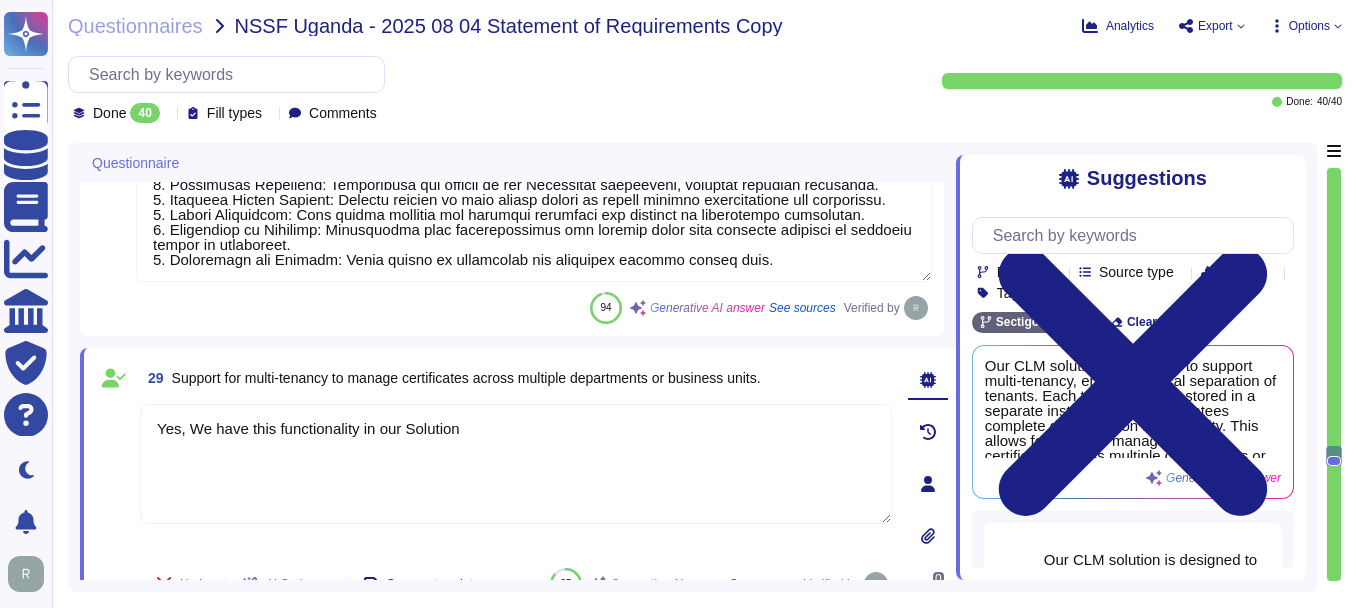 type on "Yes, We have this functionality in our Solution." 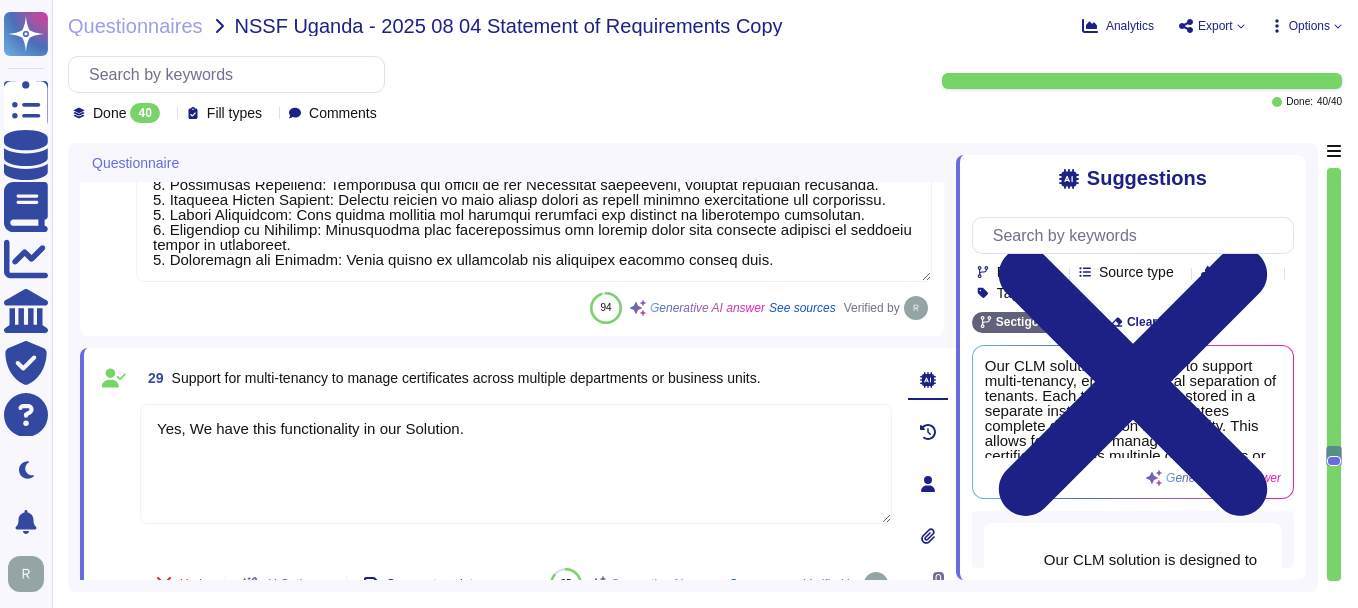 scroll, scrollTop: 6000, scrollLeft: 0, axis: vertical 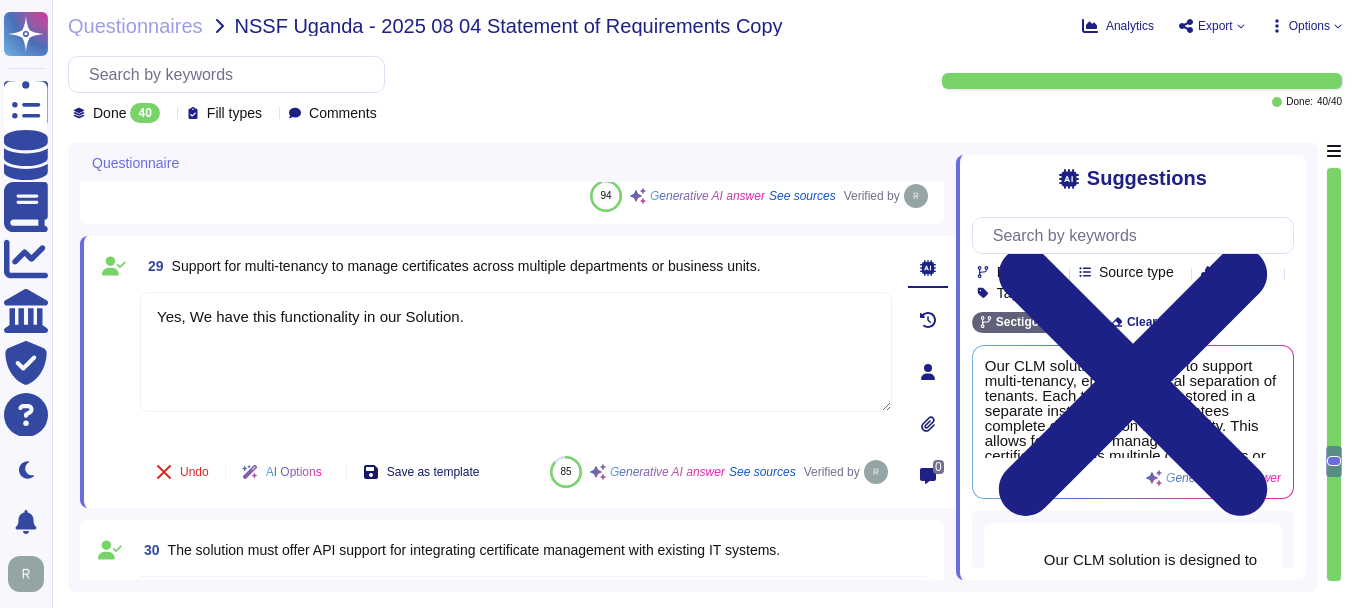 type on "Our solution provides 24/7/365 technical support, depending on the service agreement in place. We maintain a Service Level Agreement (SLA) that targets 99.5% uptime for our services, ensuring high availability and seamless service continuity." 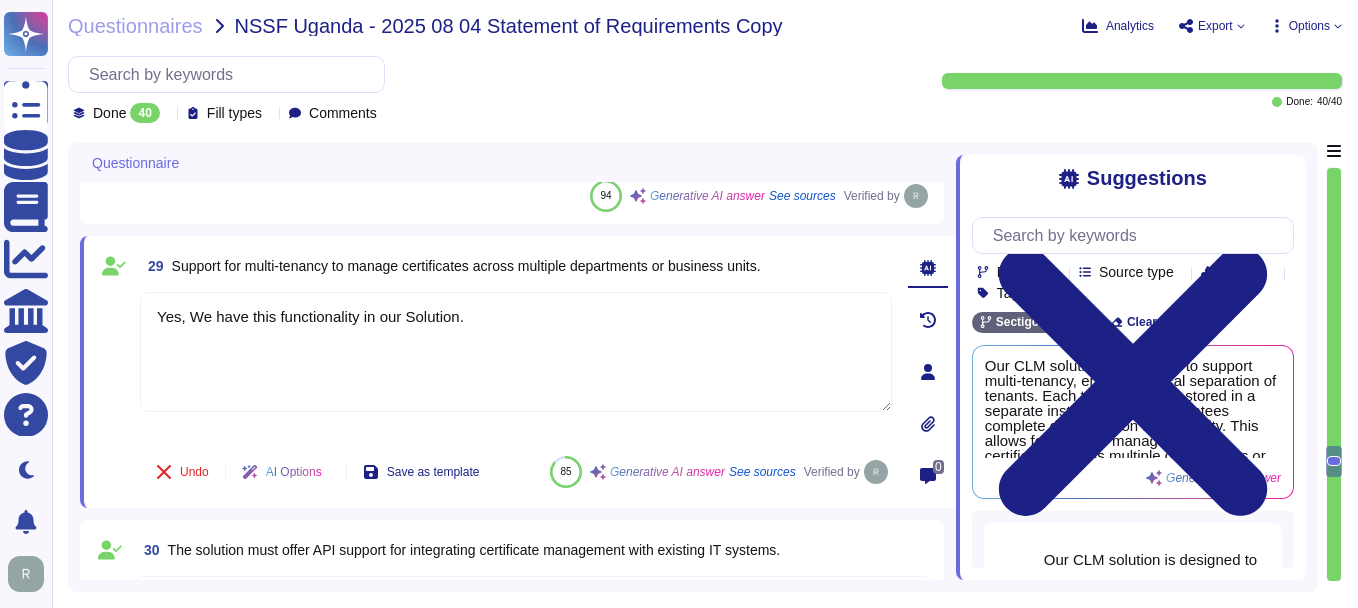 click on "29 Support for multi-tenancy to manage certificates across multiple departments or business units. Yes, we have this functionality in our Solution. Undo AI Options Save as template 85 Generative AI answer See sources Verified by 0" at bounding box center [518, 372] 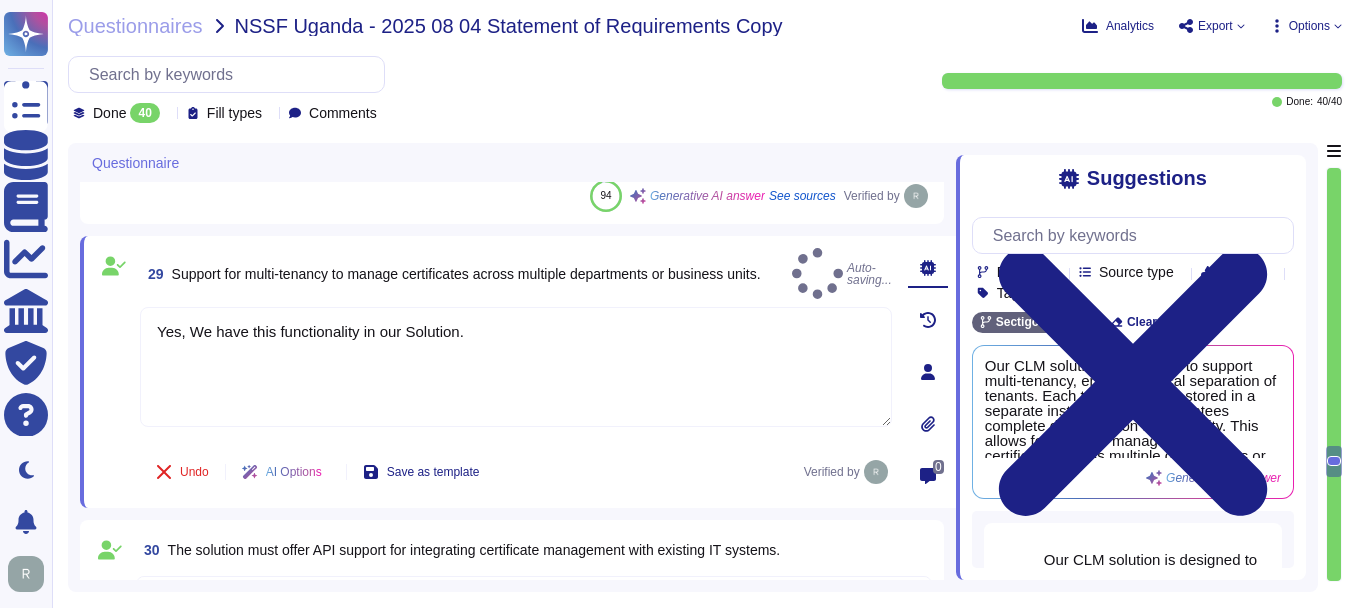 type on "Yes, we have this functionality in our Solution." 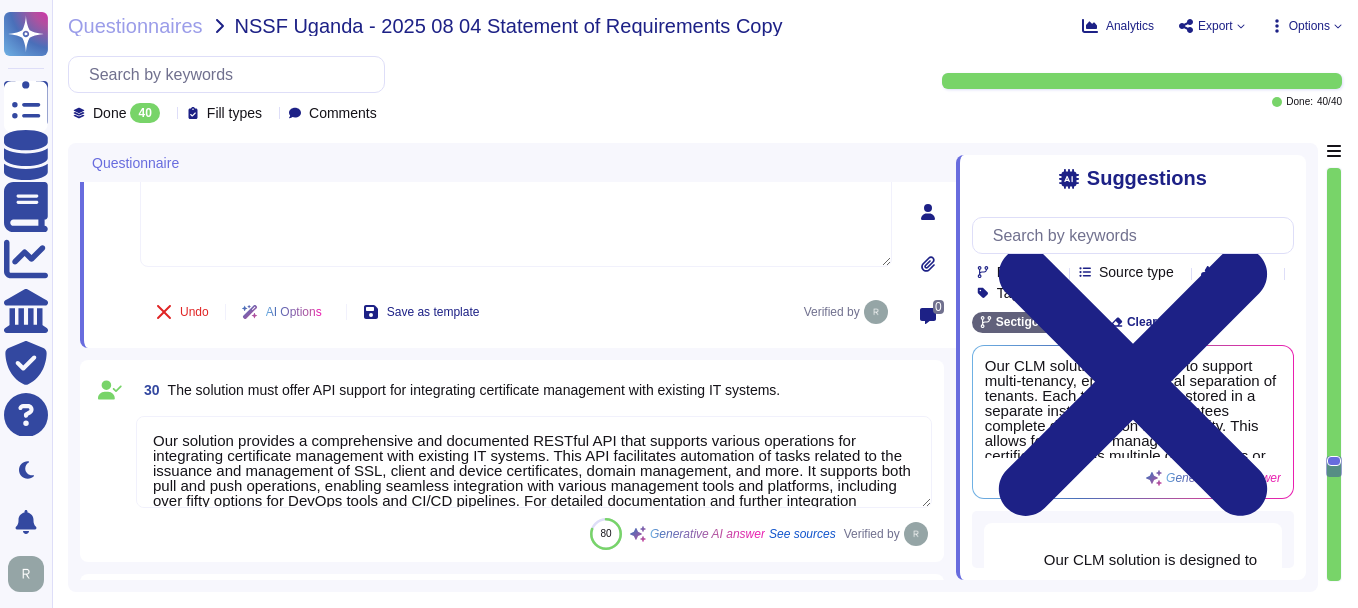 type on "Our solution is designed to support disaster recovery and high availability options to maintain business continuity through a comprehensive approach that includes:
1. Redundant Infrastructure: We utilize redundant compute, storage, and network components to maximize availability and ensure seamless service continuity in the event of a failure.
2. Geographically Distributed Data Centers: Our system is hosted in redundant, synchronized data centers located in Secaucus, New Jersey, and Manchester, England, allowing for seamless failover capabilities.
3. Disaster Recovery Plan: We have a well-documented Disaster Recovery Plan that is tested annually, including full failover exercises to ensure quick recovery from incidents. Our infrastructure allows for failover from the primary to the secondary data center in under twelve hours, with a recovery point of less than an hour.
4. Continuous Backups: Backups are made continually and tested regularly, with a comprehensive backup and restore procedure to minimize..." 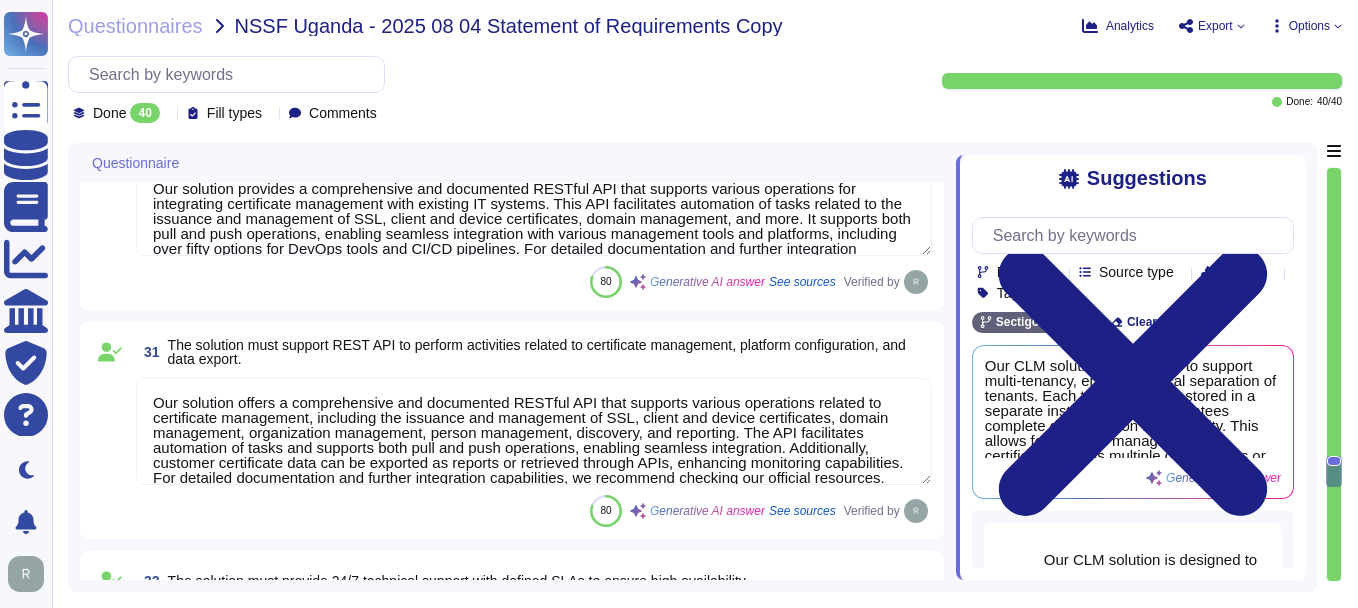 scroll, scrollTop: 6800, scrollLeft: 0, axis: vertical 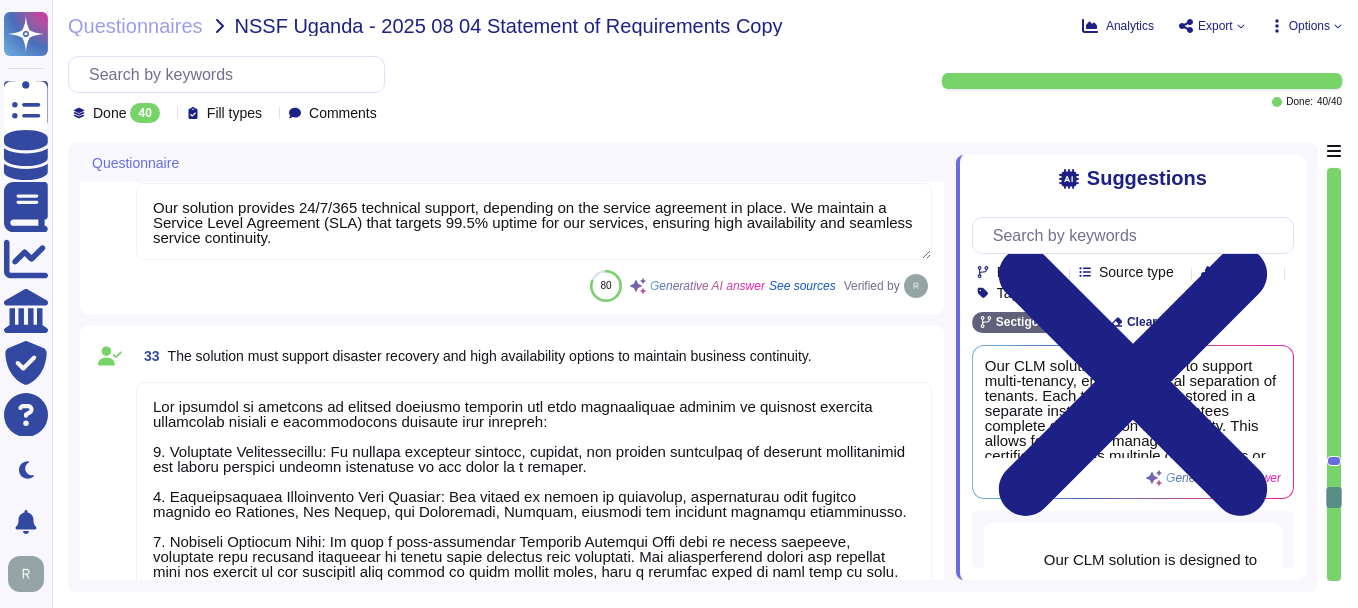 type on "Sectigo's Certificate Manager (SCM) supports the issuance and management of Extended Validation (EV), Organization Validation (OV), and Domain Validation (DV) certificates. This capability ensures that our solution meets the requirements for managing various types of certificates effectively." 